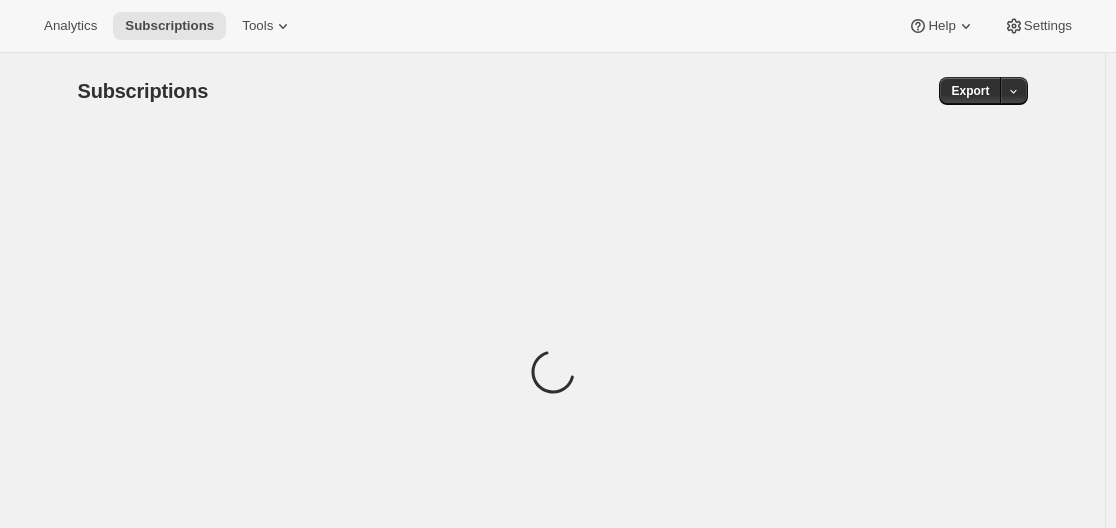 scroll, scrollTop: 0, scrollLeft: 0, axis: both 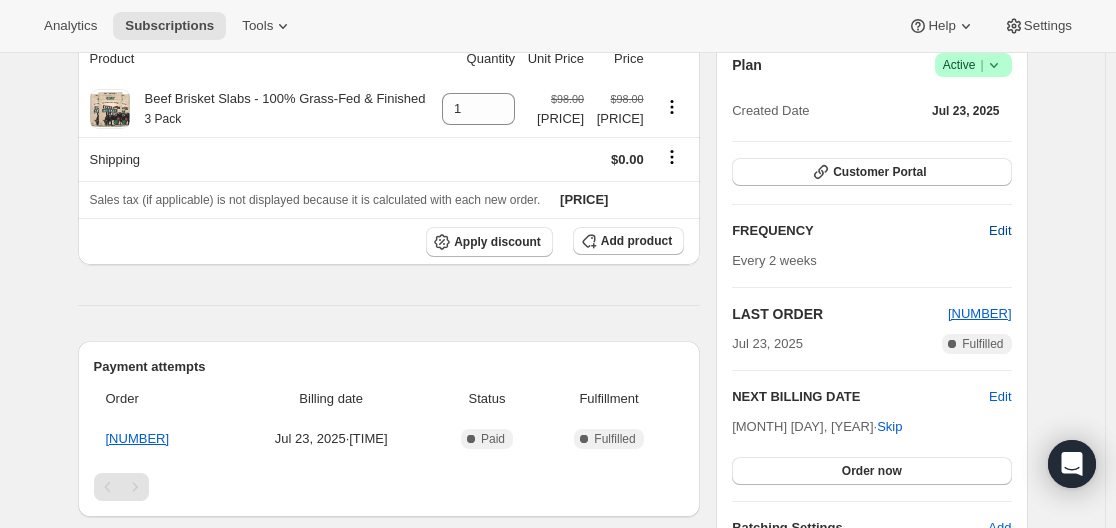 click on "Edit" at bounding box center [1000, 231] 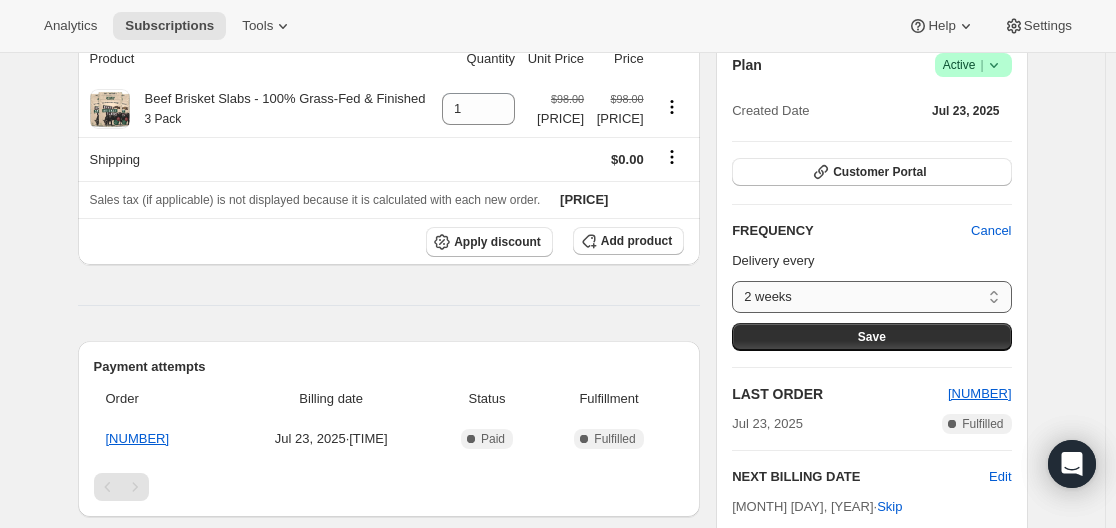click on "[DURATION] [DURATION] [DURATION] [DURATION] Custom..." at bounding box center [871, 297] 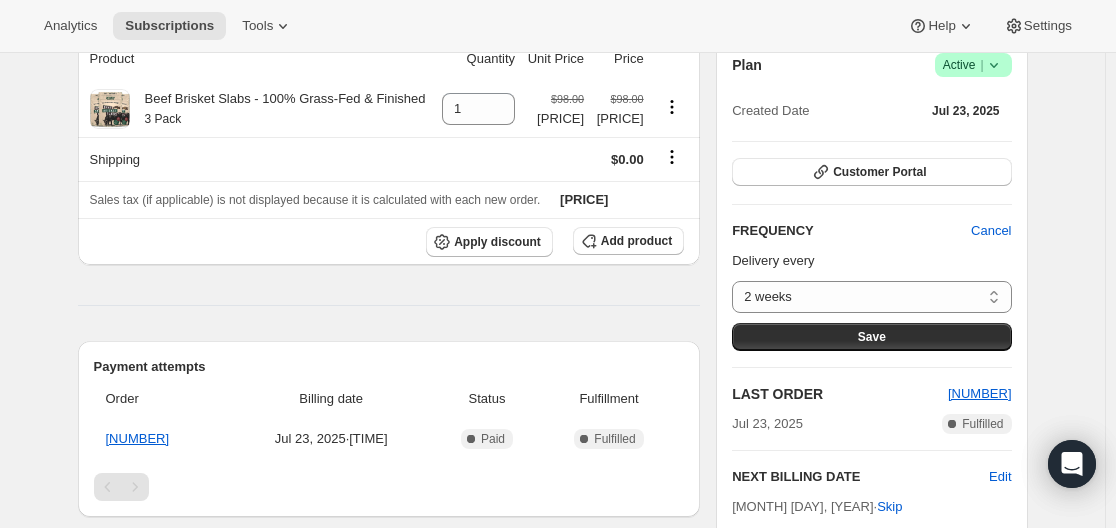 select on "MONTH" 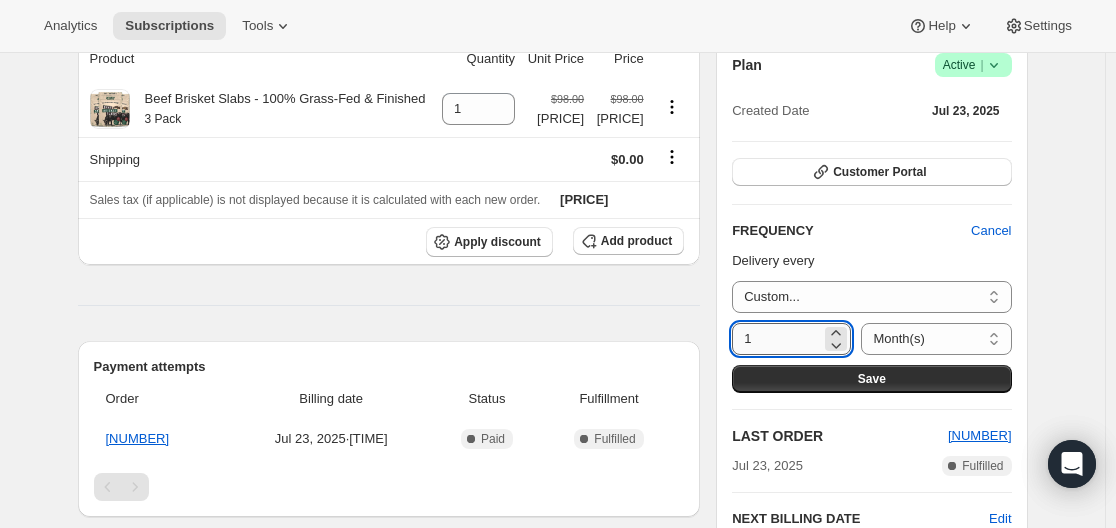 click on "1" at bounding box center [776, 339] 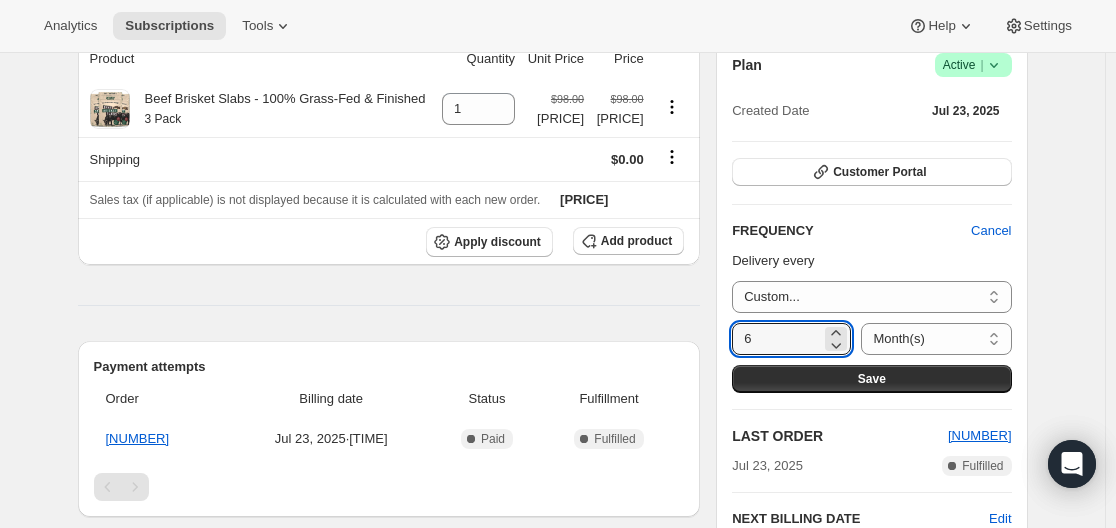 type on "6" 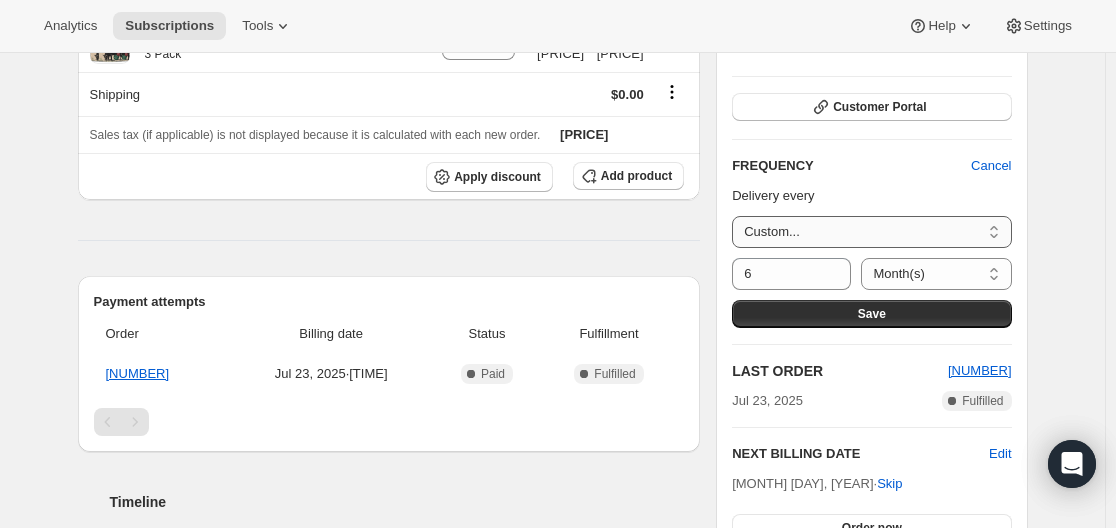 scroll, scrollTop: 300, scrollLeft: 0, axis: vertical 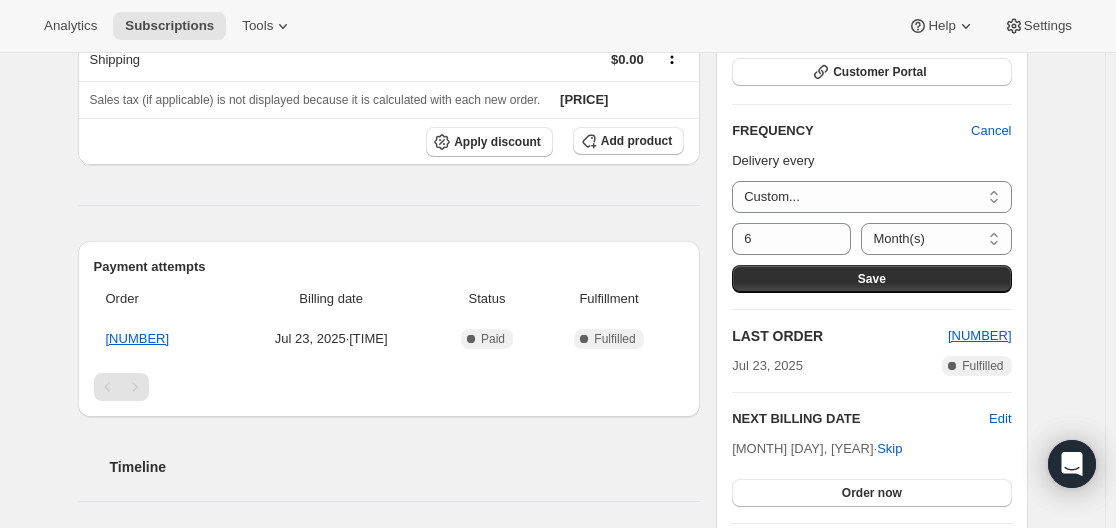 click on "Subscription #[NUMBER]. This page is ready Subscription #[NUMBER] Success Recurring Success Active Create order [FIRST] [LAST] [EMAIL] · [PHONE] [NUMBER] subscriptions [PRICE] LTV [NUMBER] ORDERS [PRICE] AOV Product Quantity Unit Price Price Beef Brisket Slabs - 100% Grass-Fed & Finished 3 Pack 1 [PRICE] [PRICE] [PRICE] [PRICE] Shipping [PRICE] Sales tax (if applicable) is not displayed because it is calculated with each new order. [PRICE] Apply discount Add product Payment attempts Order Billing date Status Fulfillment [NUMBER] [MONTH] [DAY], [YEAR] · [TIME] Complete Paid Complete Fulfilled Timeline [MONTH] [DAY], [YEAR] Subscription reminder email sent via Awtomic email, Klaviyo. [TIME] [FIRST] [LAST] created the subscription order. View order [TIME] Plan Success Active | Created Date [MONTH] [DAY], [YEAR] Customer Portal FREQUENCY Cancel Delivery every [DURATION] [DURATION] [DURATION] [DURATION] Custom... Custom... [NUMBER] Day(s) Week(s) Month(s) Year(s) Month(s) Save LAST ORDER [NUMBER] [MONTH] [DAY], [YEAR] Complete Fulfilled Edit ·" at bounding box center [552, 448] 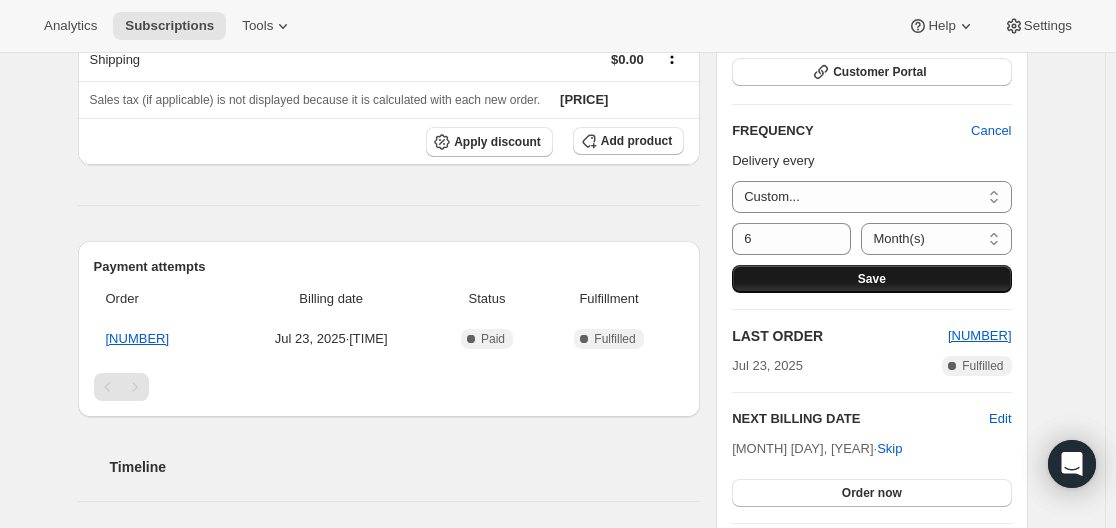 click on "Save" at bounding box center [871, 279] 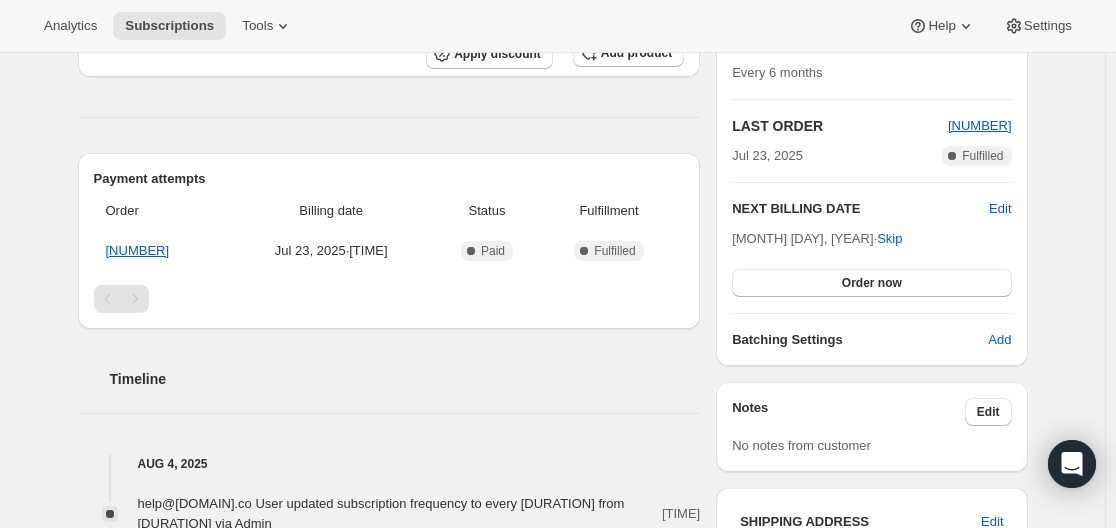 scroll, scrollTop: 300, scrollLeft: 0, axis: vertical 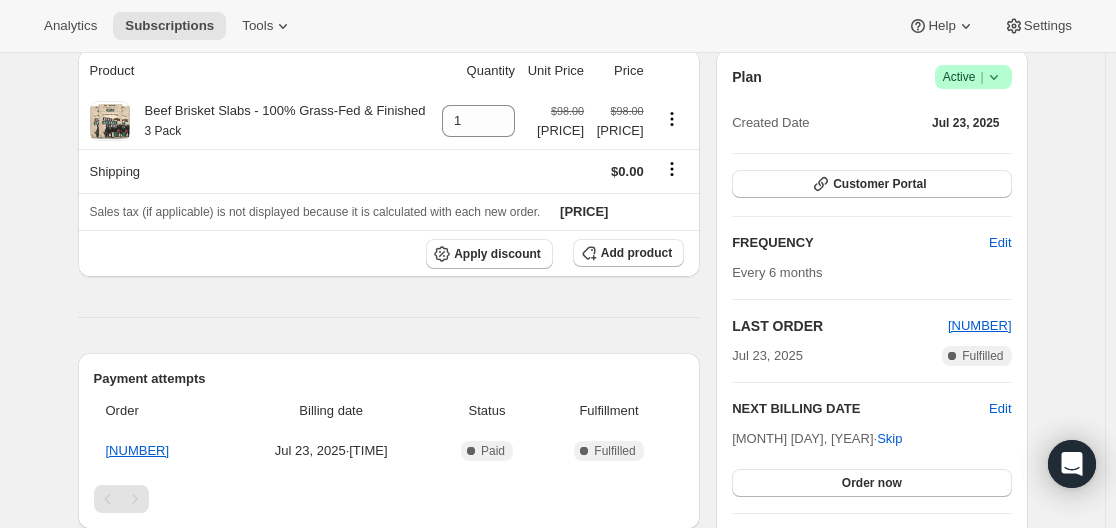 click on "Subscription #[NUMBER]. This page is ready Subscription #[NUMBER] Success Recurring Success Active Create order Frequency updated to every [DURATION] Delivery frequency updated, but next order is still [MONTH]/[DAY]/[YEAR]. [FIRST] [LAST] [EMAIL] · [PHONE] [NUMBER] subscriptions [PRICE] LTV [NUMBER] ORDERS [PRICE] AOV Product Quantity Unit Price Price Beef Brisket Slabs - 100% Grass-Fed & Finished 3 Pack 1 [PRICE] [PRICE] [PRICE] [PRICE] Shipping [PRICE] Sales tax (if applicable) is not displayed because it is calculated with each new order. [PRICE] Apply discount Add product Payment attempts Order Billing date Status Fulfillment [NUMBER] [MONTH] [DAY], [YEAR] · [TIME] Complete Paid Complete Fulfilled Timeline [MONTH] [DAY], [YEAR] help@[DOMAIN].co User updated subscription frequency to every [DURATION] from [DURATION] via Admin [TIME] [MONTH] [DAY], [YEAR] Subscription reminder email sent via Awtomic email, Klaviyo. [TIME] [FIRST] [LAST] created the subscription order. View order [TIME] Plan Success Active | Created Date [MONTH] [DAY], [YEAR]" at bounding box center [552, 443] 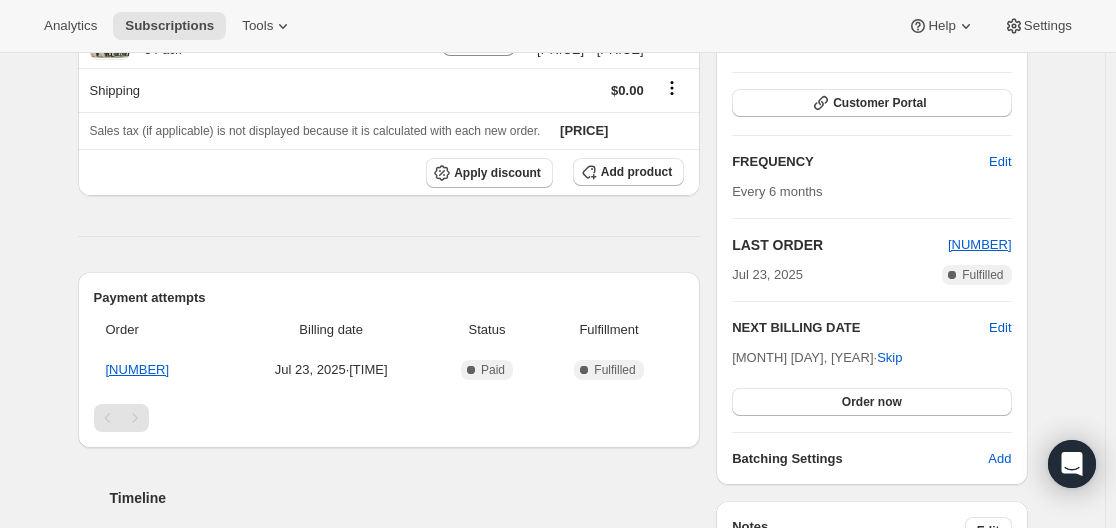 scroll, scrollTop: 500, scrollLeft: 0, axis: vertical 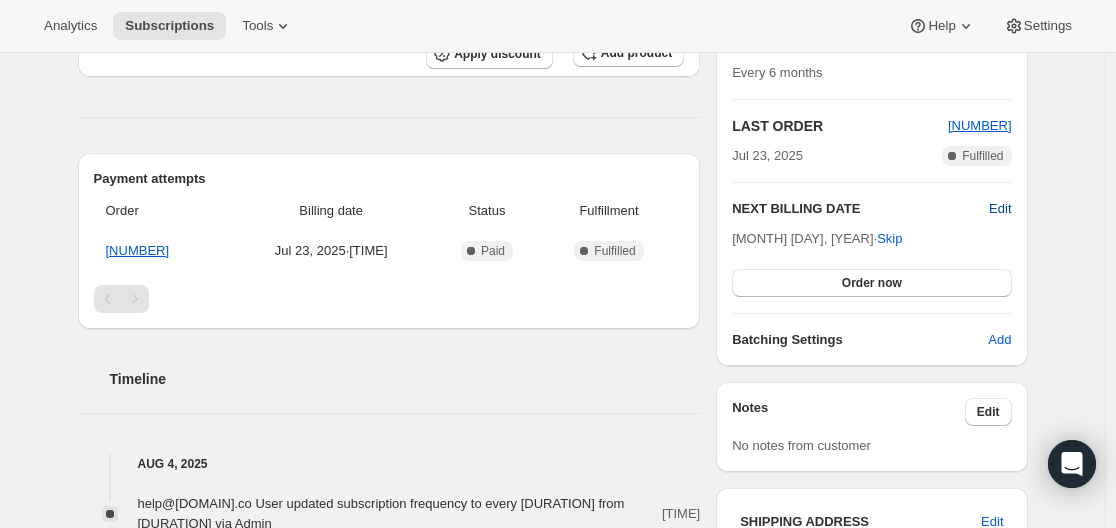 click on "Edit" at bounding box center (1000, 209) 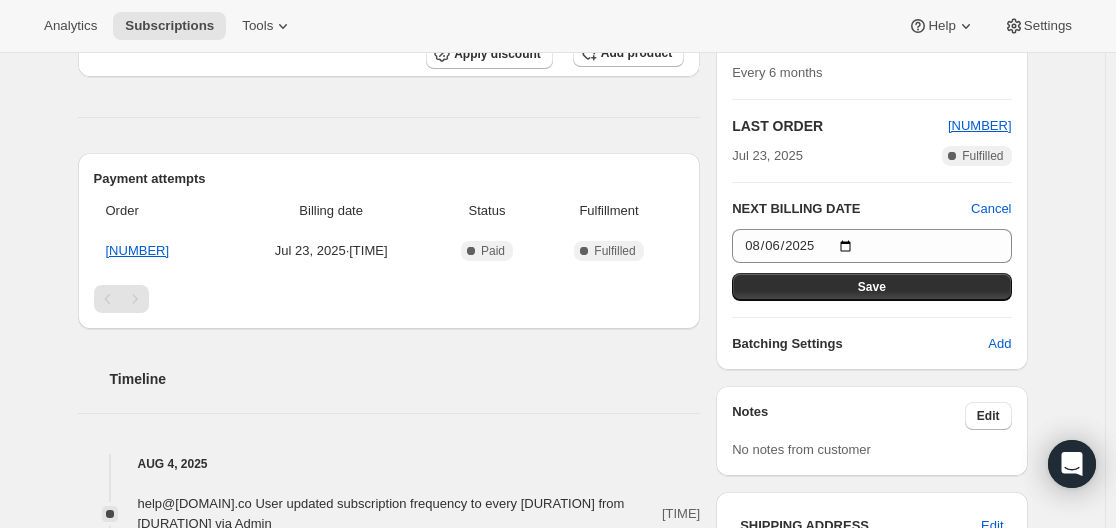 click on "Subscription #[NUMBER]. This page is ready Subscription #[NUMBER] Success Recurring Success Active Create order Frequency updated to every [DURATION] Delivery frequency updated, but next order is still [MONTH]/[DAY]/[YEAR]. [FIRST] [LAST] [EMAIL] · [PHONE] [NUMBER] subscriptions [PRICE] LTV [NUMBER] ORDERS [PRICE] AOV Product Quantity Unit Price Price Beef Brisket Slabs - 100% Grass-Fed & Finished 3 Pack 1 [PRICE] [PRICE] [PRICE] [PRICE] Shipping [PRICE] Sales tax (if applicable) is not displayed because it is calculated with each new order. [PRICE] Apply discount Add product Payment attempts Order Billing date Status Fulfillment [NUMBER] [MONTH] [DAY], [YEAR] · [TIME] Complete Paid Complete Fulfilled Timeline [MONTH] [DAY], [YEAR] help@[DOMAIN].co User updated subscription frequency to every [DURATION] from [DURATION] via Admin [TIME] [MONTH] [DAY], [YEAR] Subscription reminder email sent via Awtomic email, Klaviyo. [TIME] [FIRST] [LAST] created the subscription order. View order [TIME] Plan Success Active | Created Date [MONTH] [DAY], [YEAR]" at bounding box center (552, 245) 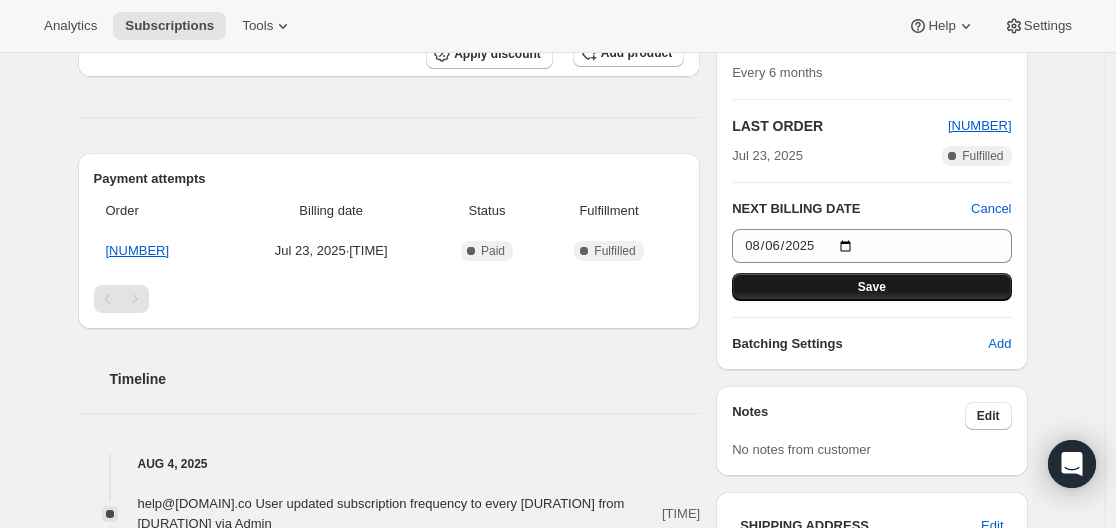 click on "Save" at bounding box center [871, 287] 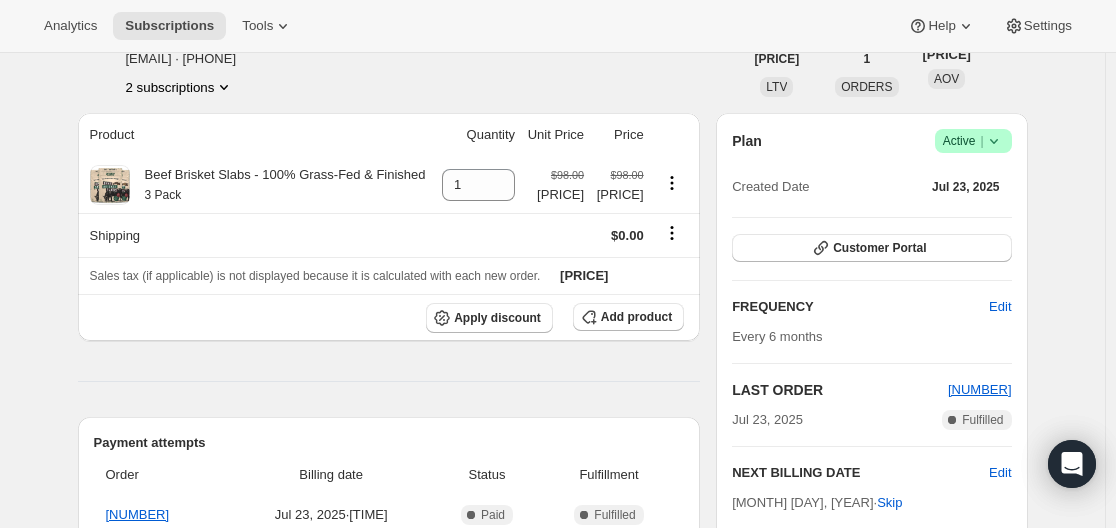 scroll, scrollTop: 400, scrollLeft: 0, axis: vertical 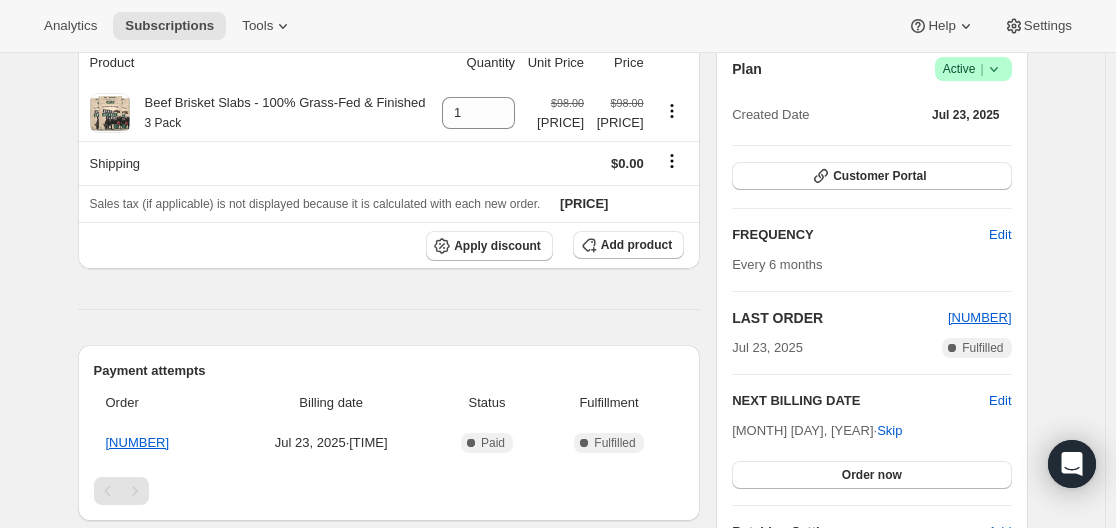 click on "Subscription #[NUMBER]. This page is ready Subscription #[NUMBER] Success Recurring Success Active Create order Next order will be [MONTH]/[DAY]/[YEAR]. Frequency updated to every [DURATION] Delivery frequency updated, but next order is still [MONTH]/[DAY]/[YEAR]. [FIRST] [LAST] [EMAIL] · [PHONE] [NUMBER] subscriptions [PRICE] LTV [NUMBER] ORDERS [PRICE] AOV Product Quantity Unit Price Price Beef Brisket Slabs - 100% Grass-Fed & Finished 3 Pack 1 [PRICE] [PRICE] [PRICE] [PRICE] Shipping [PRICE] Sales tax (if applicable) is not displayed because it is calculated with each new order. [PRICE] Apply discount Add product Payment attempts Order Billing date Status Fulfillment [NUMBER] [MONTH] [DAY], [YEAR] · [TIME] Complete Paid Complete Fulfilled Timeline [MONTH] [DAY], [YEAR] help@[DOMAIN].co User set next billing date to [DAY], [MONTH] [DAY], [YEAR] on Admin. [TIME] help@[DOMAIN].co User updated subscription frequency to every [DURATION] from [DURATION] via Admin [TIME] [MONTH] [DAY], [YEAR] Subscription reminder email sent via Awtomic email, Klaviyo. [TIME] Plan" at bounding box center (552, 389) 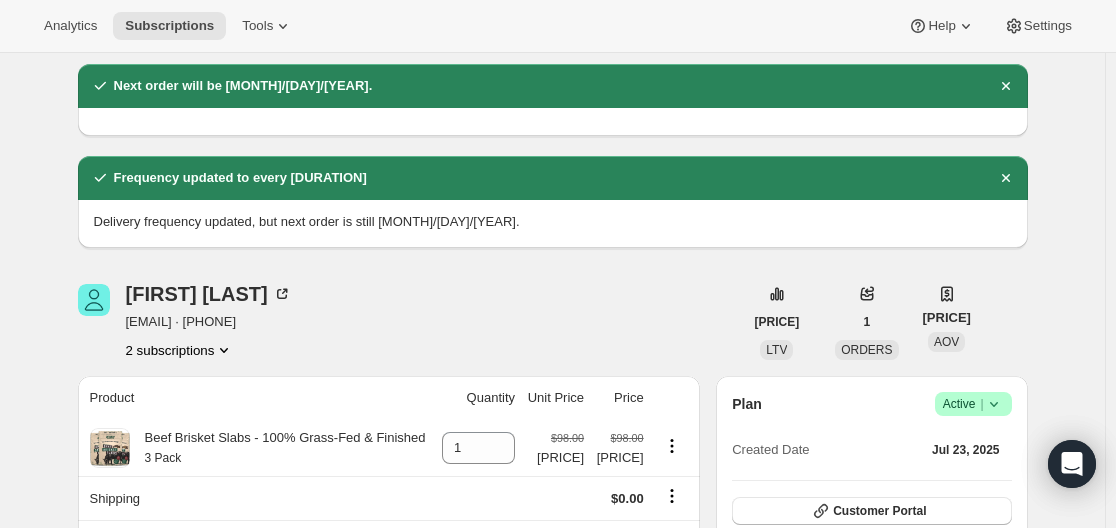 scroll, scrollTop: 100, scrollLeft: 0, axis: vertical 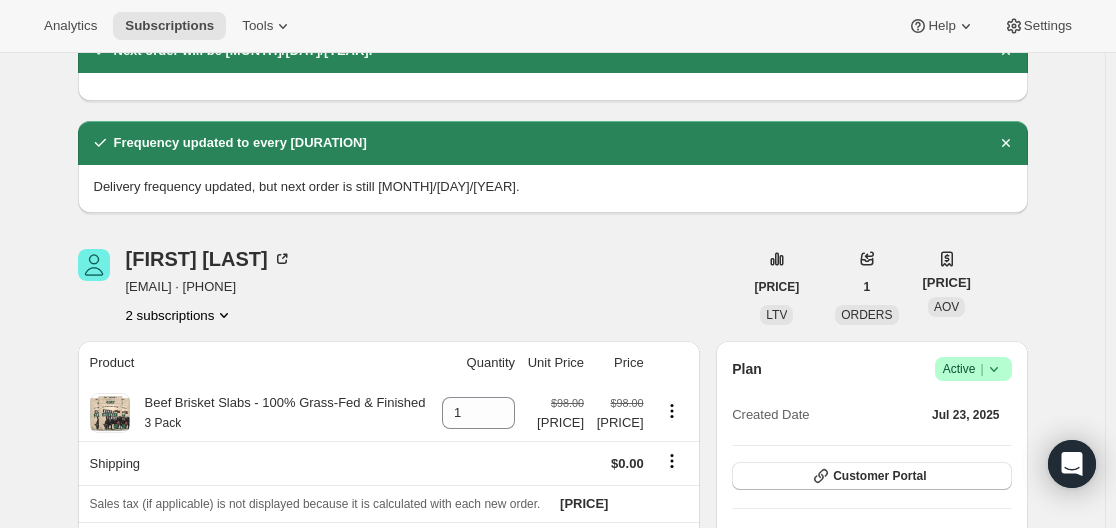 click on "Subscription #[NUMBER]. This page is ready Subscription #[NUMBER] Success Recurring Success Active Create order Next order will be [MONTH]/[DAY]/[YEAR]. Frequency updated to every [DURATION] Delivery frequency updated, but next order is still [MONTH]/[DAY]/[YEAR]. [FIRST] [LAST] [EMAIL] · [PHONE] [NUMBER] subscriptions [PRICE] LTV [NUMBER] ORDERS [PRICE] AOV Product Quantity Unit Price Price Beef Brisket Slabs - 100% Grass-Fed & Finished 3 Pack 1 [PRICE] [PRICE] [PRICE] [PRICE] Shipping [PRICE] Sales tax (if applicable) is not displayed because it is calculated with each new order. [PRICE] Apply discount Add product Payment attempts Order Billing date Status Fulfillment [NUMBER] [MONTH] [DAY], [YEAR] · [TIME] Complete Paid Complete Fulfilled Timeline [MONTH] [DAY], [YEAR] help@[DOMAIN].co User set next billing date to [DAY], [MONTH] [DAY], [YEAR] on Admin. [TIME] help@[DOMAIN].co User updated subscription frequency to every [DURATION] from [DURATION] via Admin [TIME] [MONTH] [DAY], [YEAR] Subscription reminder email sent via Awtomic email, Klaviyo. [TIME] Plan" at bounding box center (552, 689) 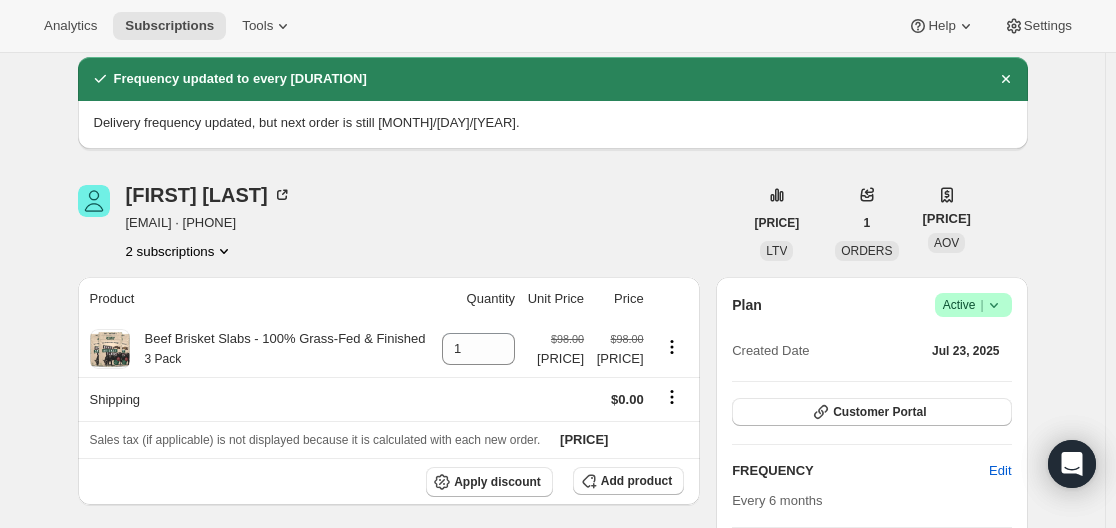 scroll, scrollTop: 100, scrollLeft: 0, axis: vertical 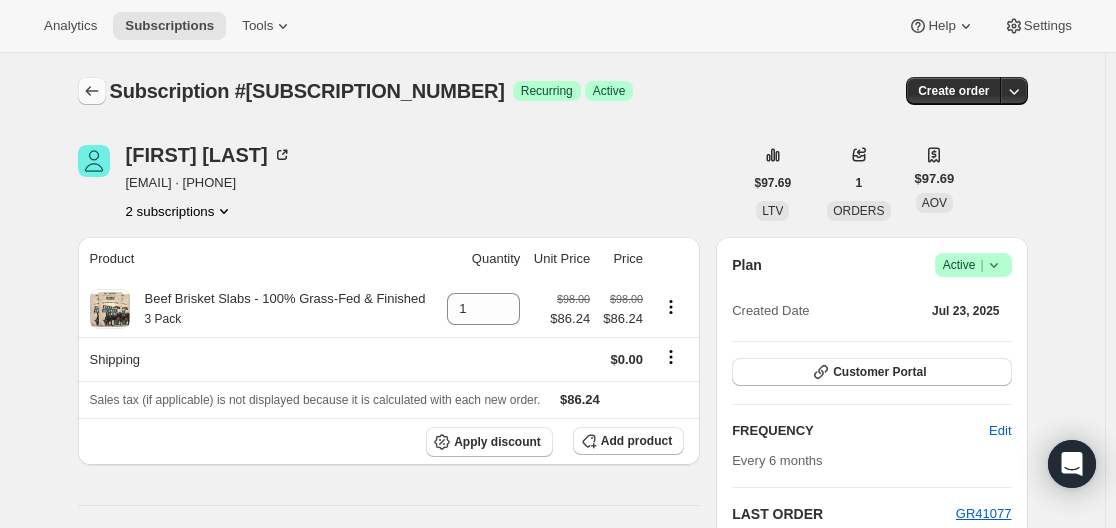 click 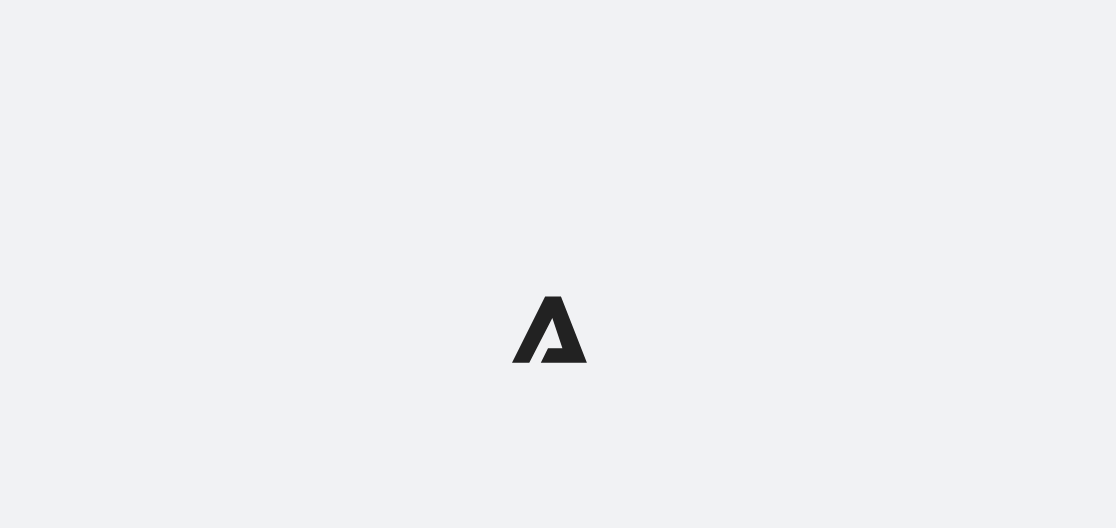 scroll, scrollTop: 0, scrollLeft: 0, axis: both 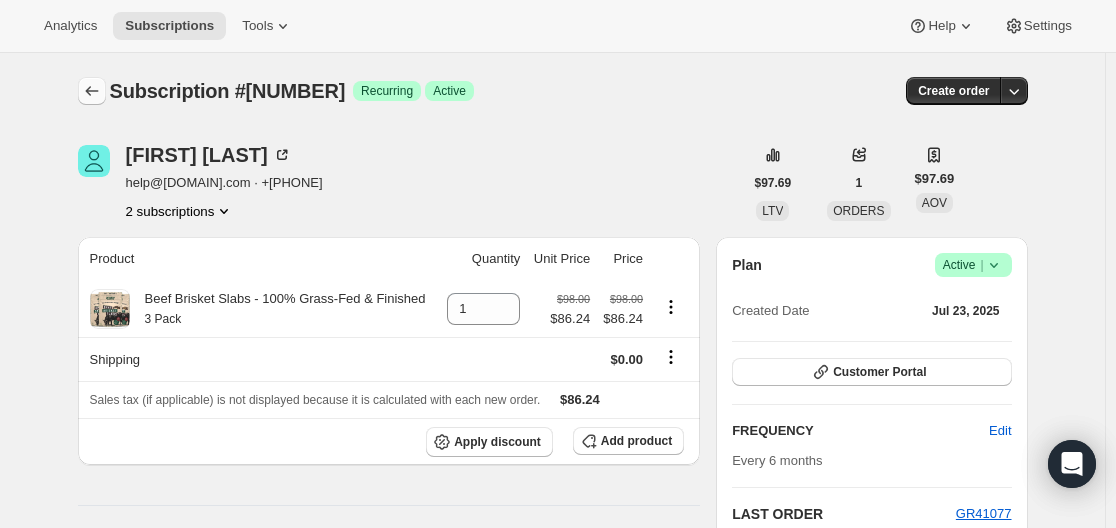 click 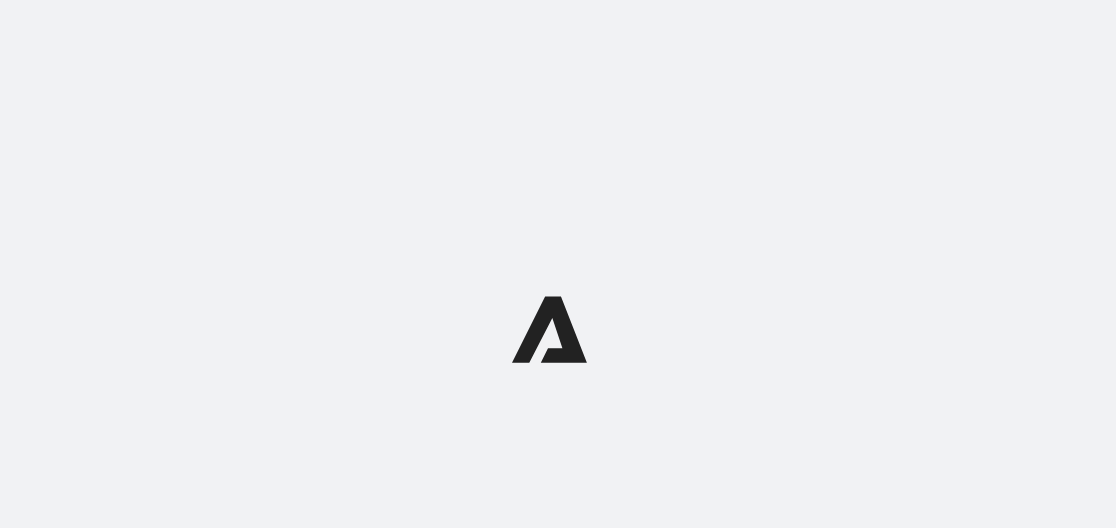 scroll, scrollTop: 0, scrollLeft: 0, axis: both 